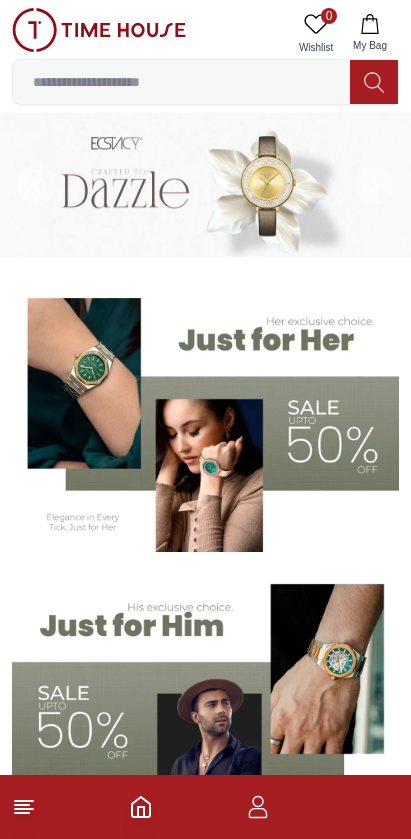 scroll, scrollTop: 0, scrollLeft: 0, axis: both 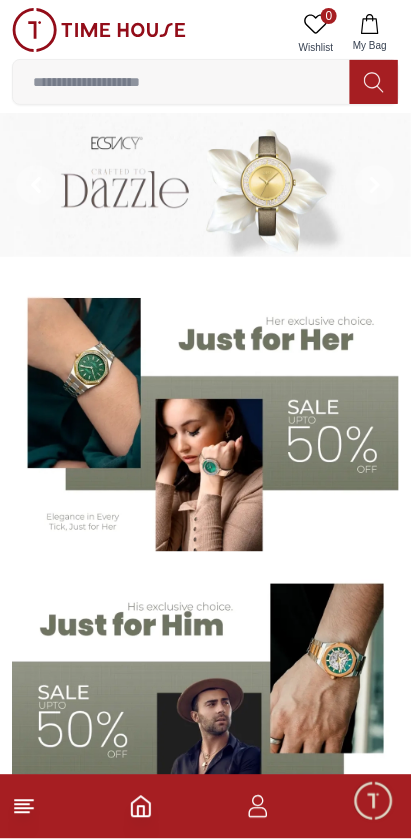 click at bounding box center (181, 82) 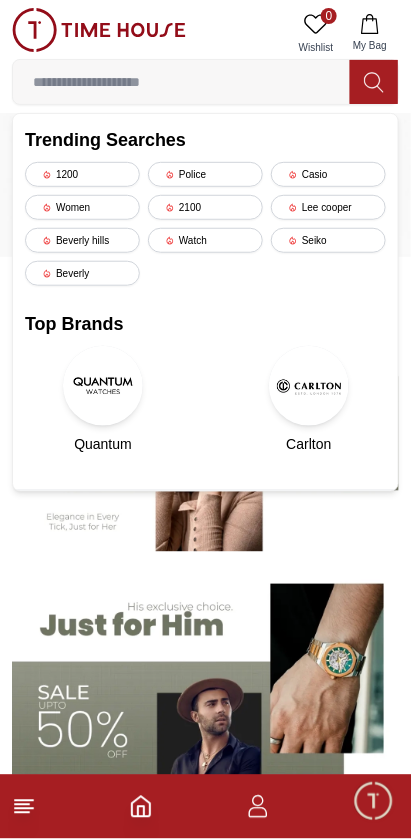 scroll, scrollTop: 0, scrollLeft: 0, axis: both 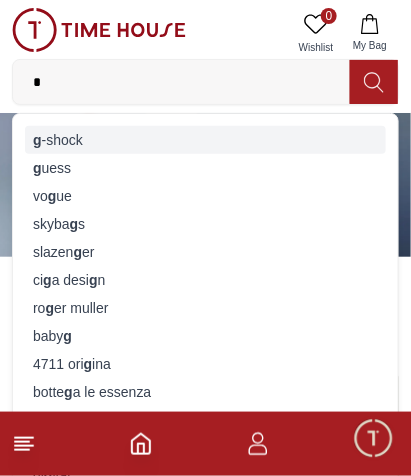 type on "*" 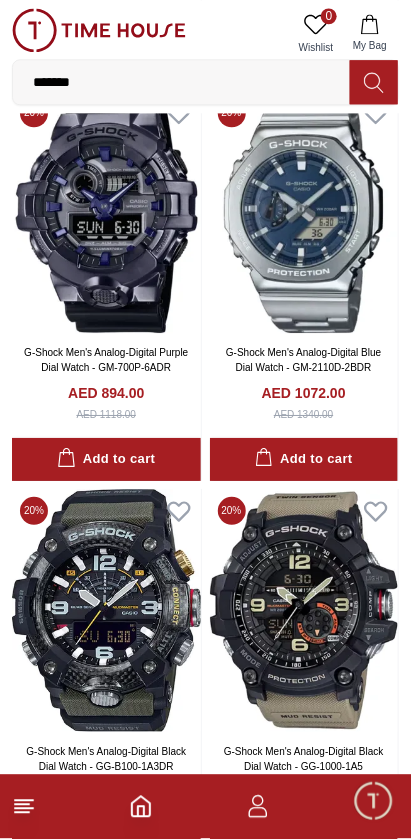 scroll, scrollTop: 2507, scrollLeft: 0, axis: vertical 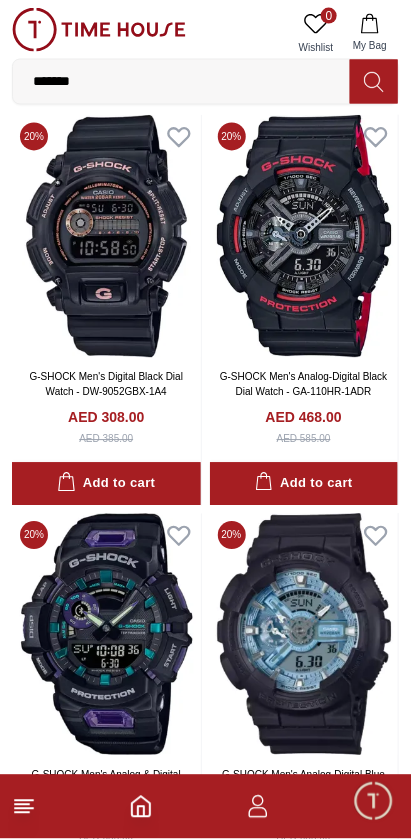 click on "*******" at bounding box center [181, 82] 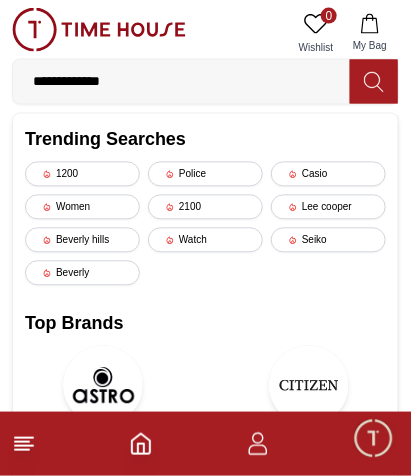 type on "**********" 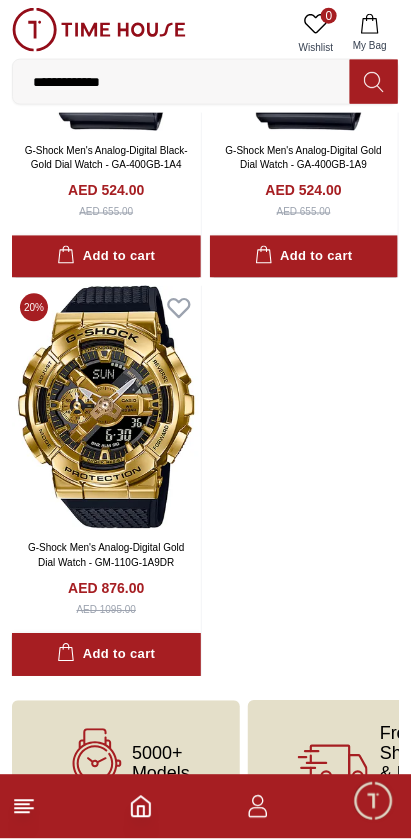 scroll, scrollTop: 320, scrollLeft: 0, axis: vertical 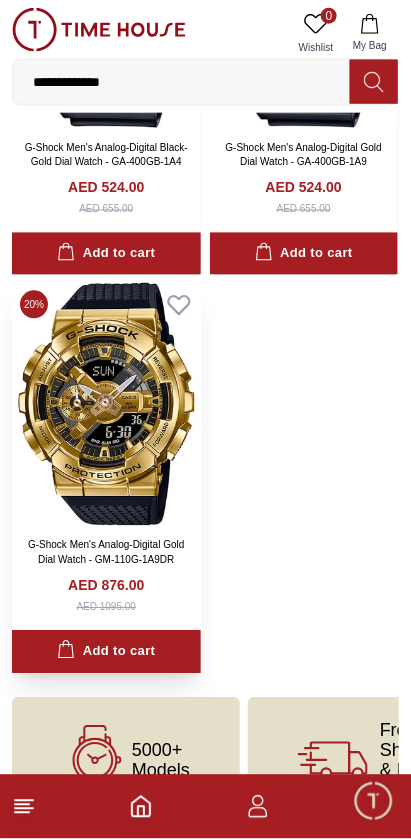 click at bounding box center [106, 404] 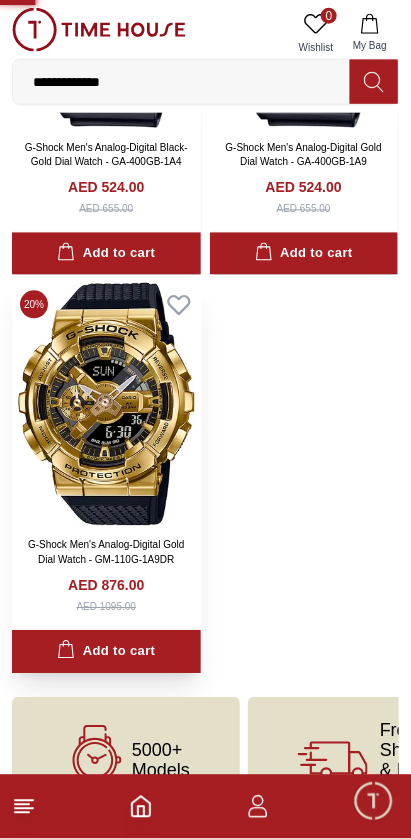 scroll, scrollTop: 0, scrollLeft: 0, axis: both 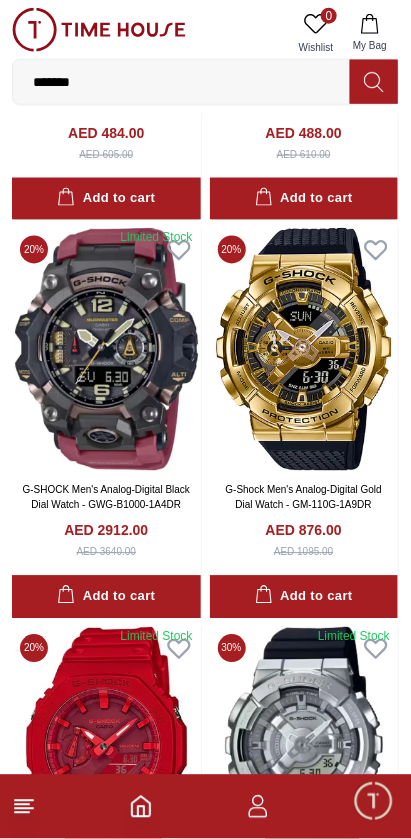 click on "*******" at bounding box center [181, 82] 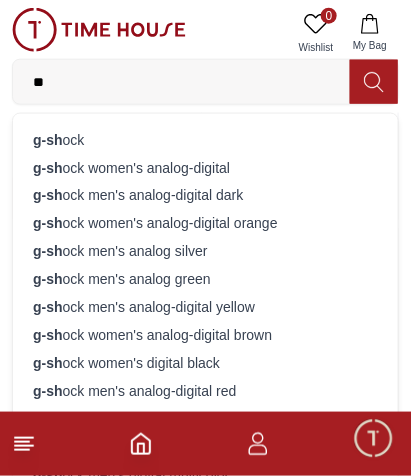type on "*" 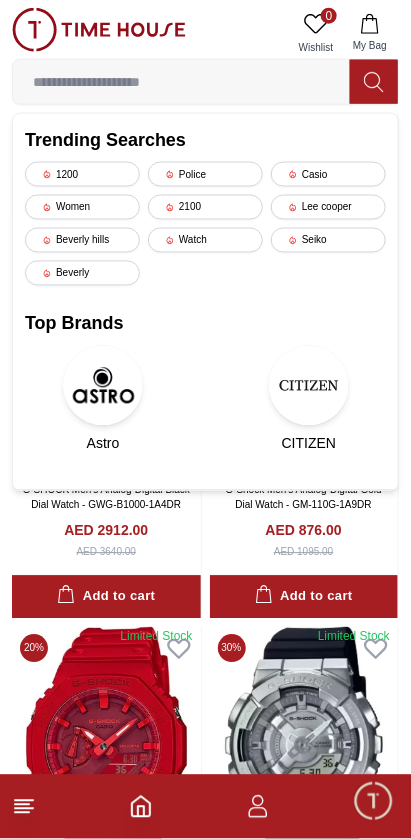 type 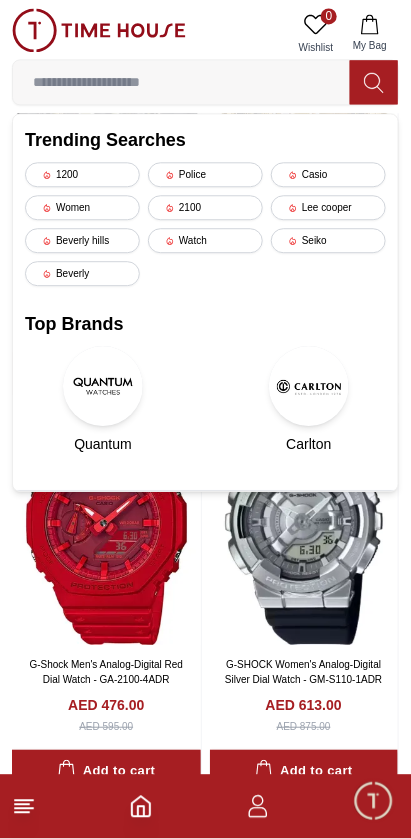scroll, scrollTop: 3396, scrollLeft: 0, axis: vertical 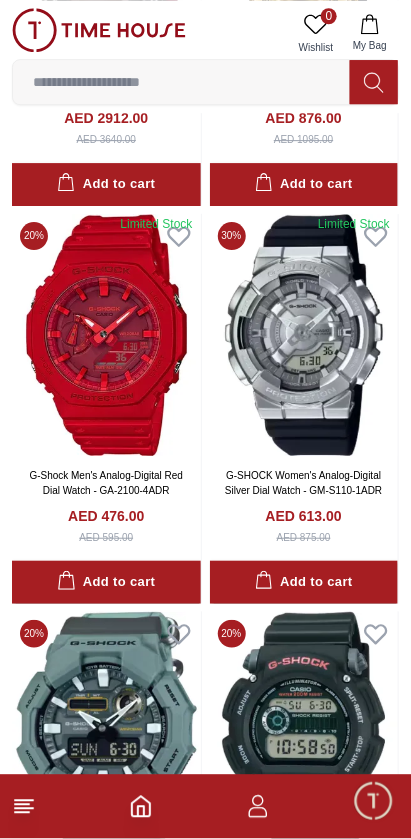 click 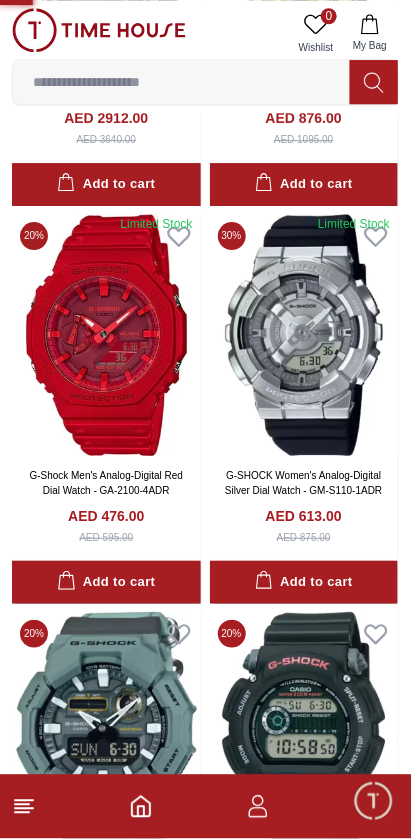 scroll, scrollTop: 0, scrollLeft: 0, axis: both 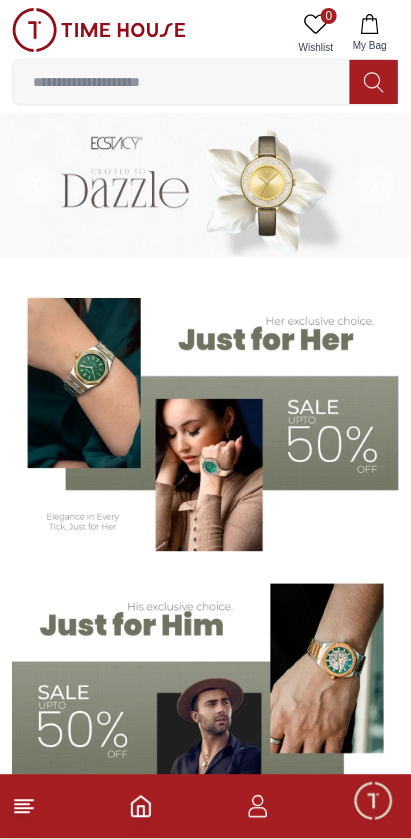 click at bounding box center (205, 807) 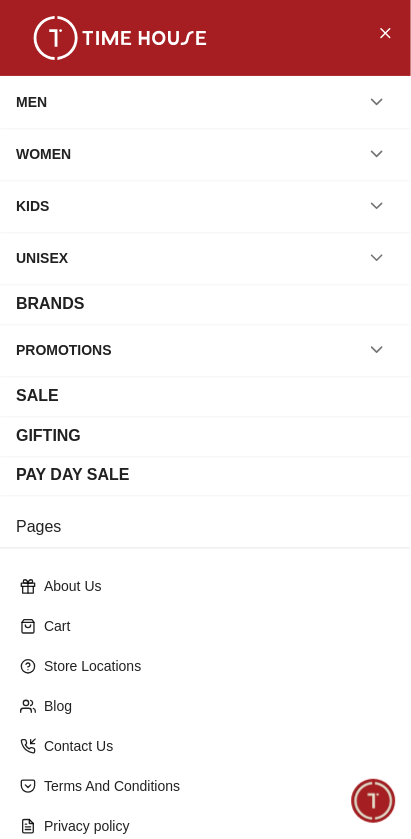 scroll, scrollTop: 3163, scrollLeft: 0, axis: vertical 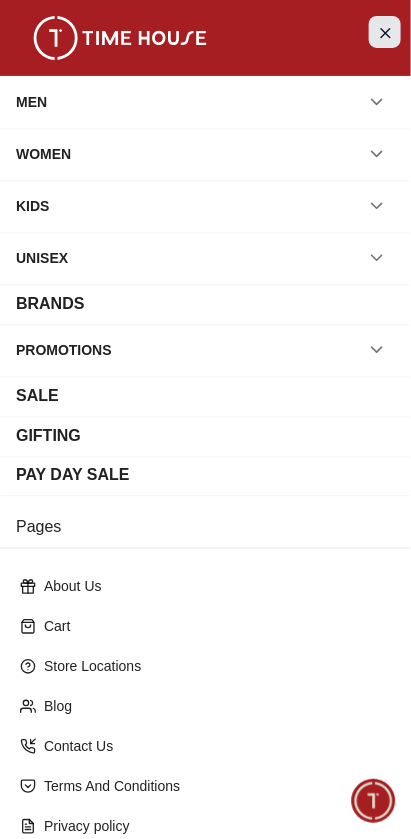 click at bounding box center [385, 32] 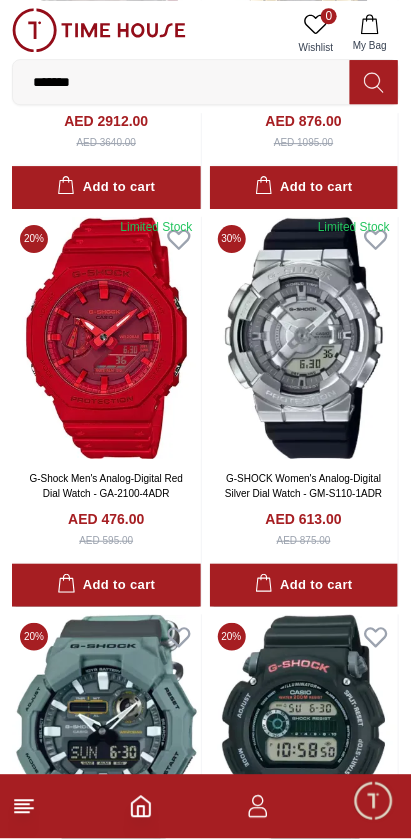 scroll, scrollTop: 3574, scrollLeft: 0, axis: vertical 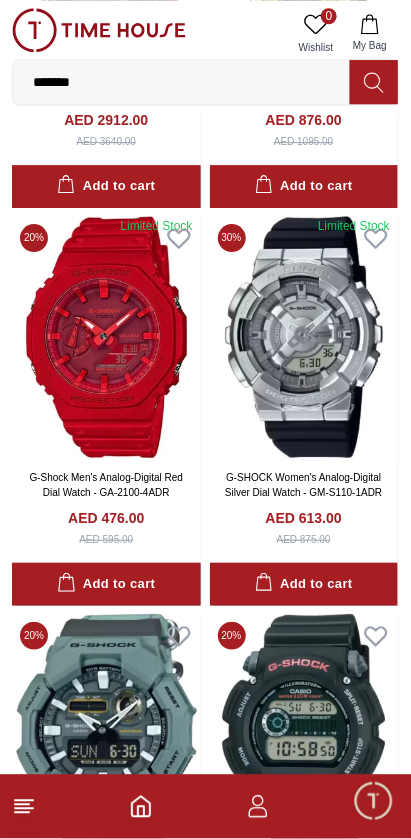 click 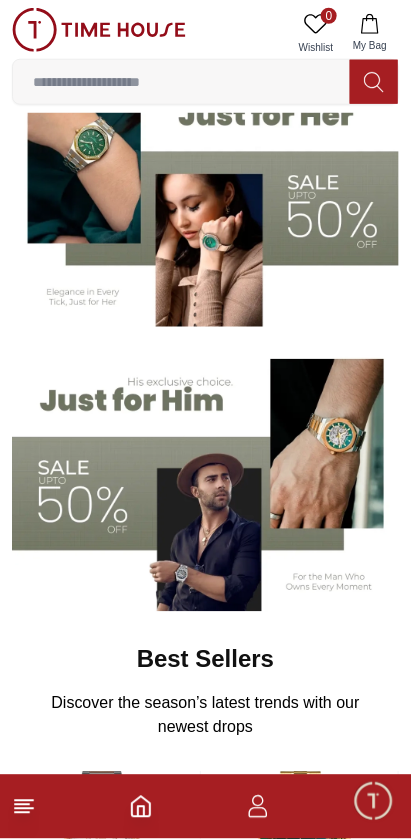 scroll, scrollTop: 224, scrollLeft: 0, axis: vertical 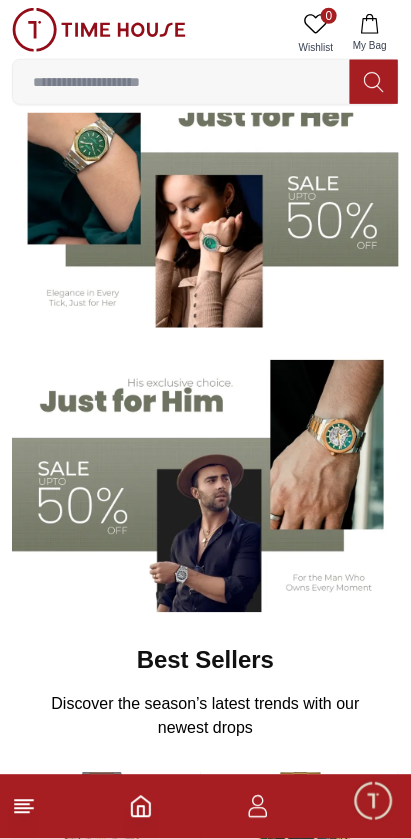 click at bounding box center (205, 478) 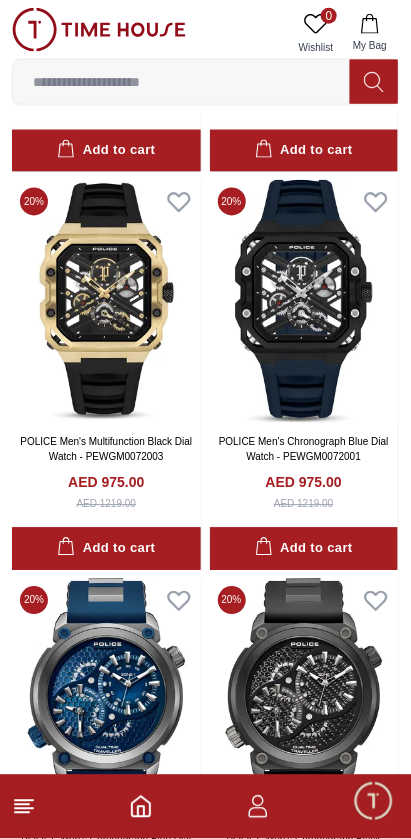 scroll, scrollTop: 3452, scrollLeft: 0, axis: vertical 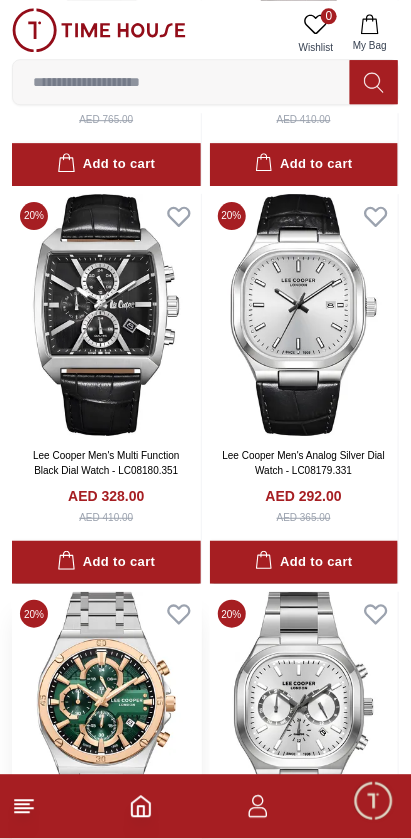 click at bounding box center [106, 713] 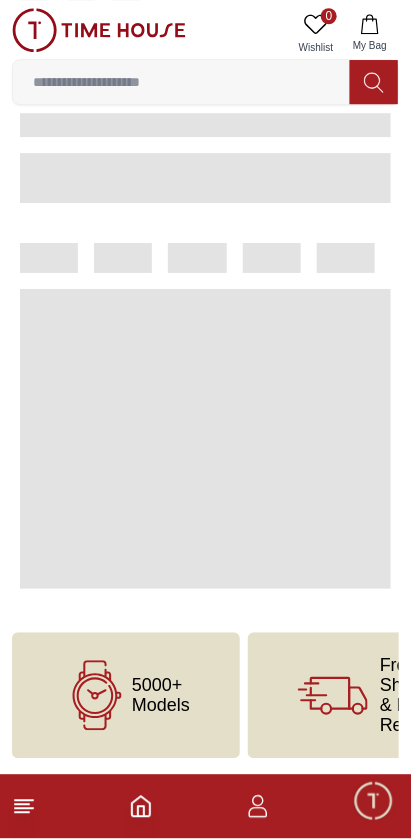 scroll, scrollTop: 0, scrollLeft: 0, axis: both 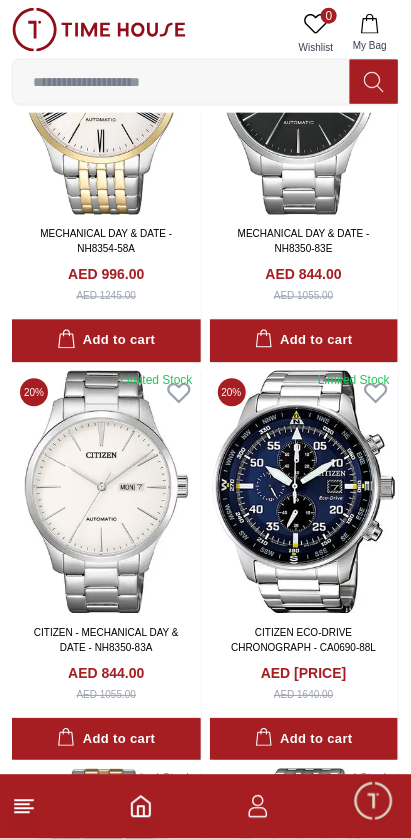 click at bounding box center (205, 807) 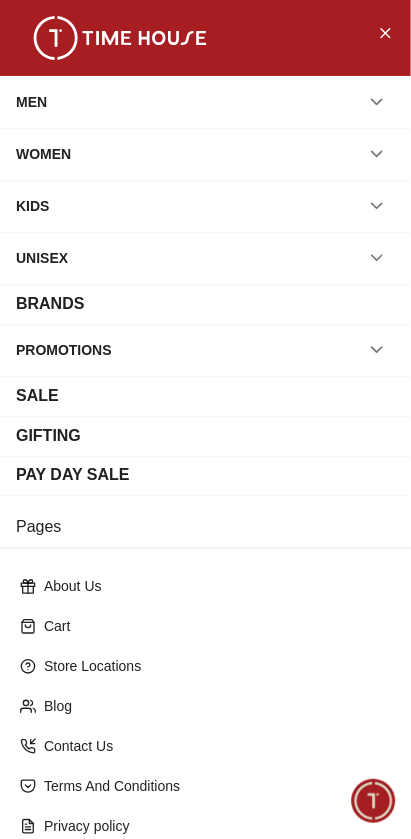 click on "BRANDS" at bounding box center (205, 304) 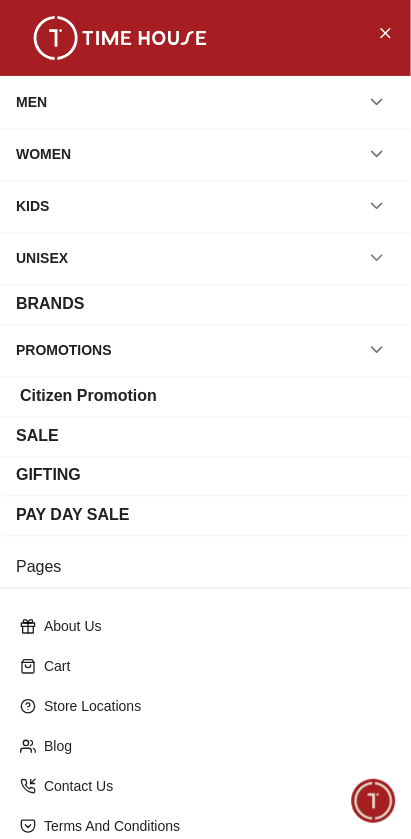 click on "BRANDS" at bounding box center [205, 304] 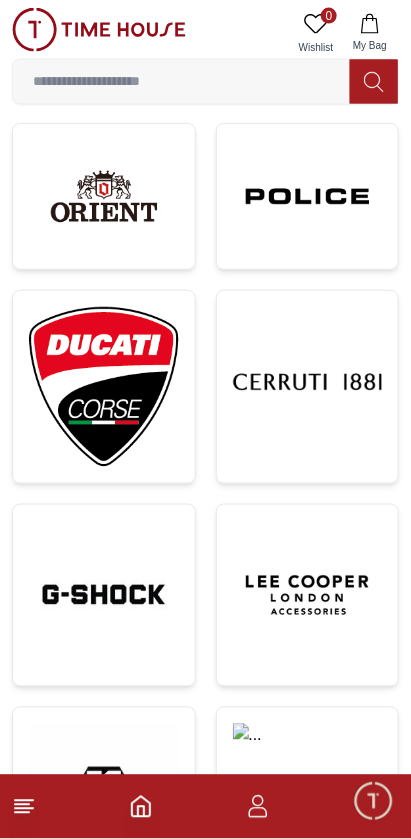 scroll, scrollTop: 1382, scrollLeft: 0, axis: vertical 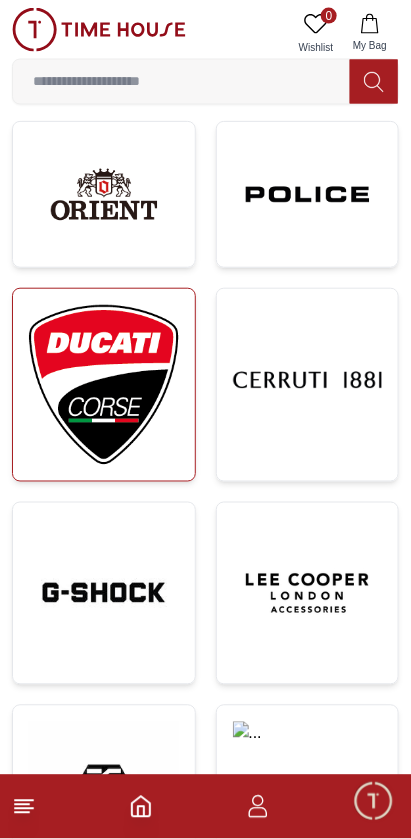 click at bounding box center [104, 384] 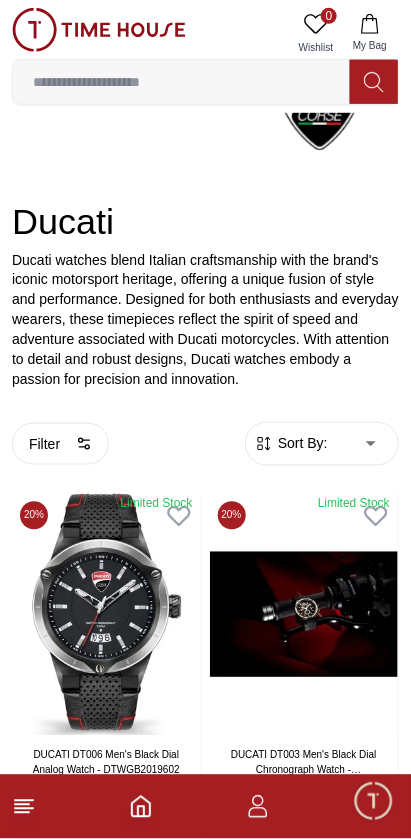 scroll, scrollTop: 198, scrollLeft: 0, axis: vertical 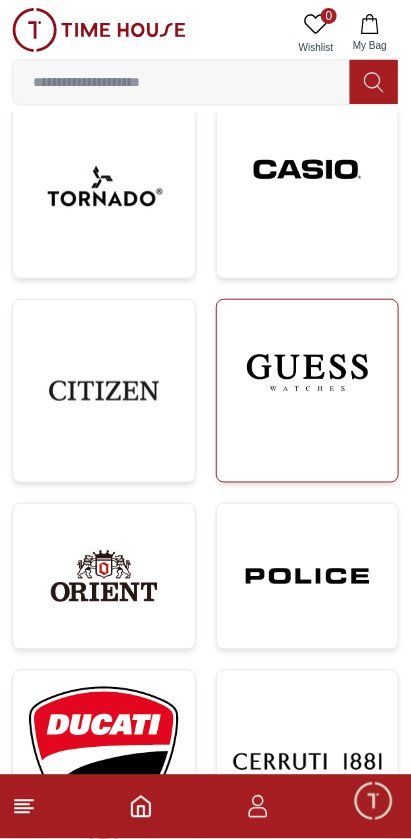 click at bounding box center [308, 373] 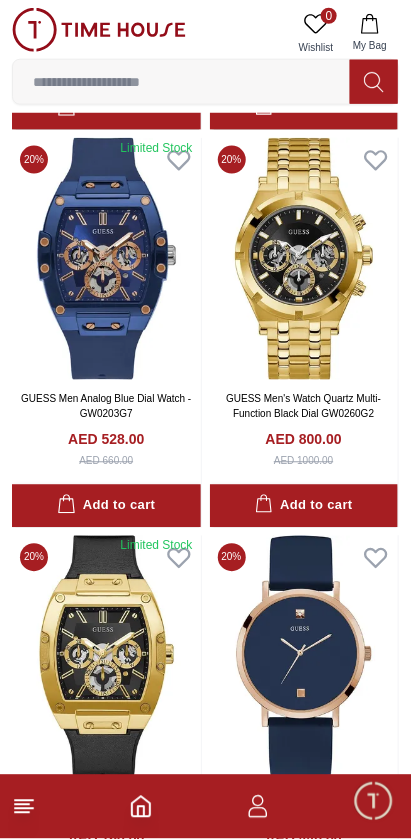 scroll, scrollTop: 2324, scrollLeft: 0, axis: vertical 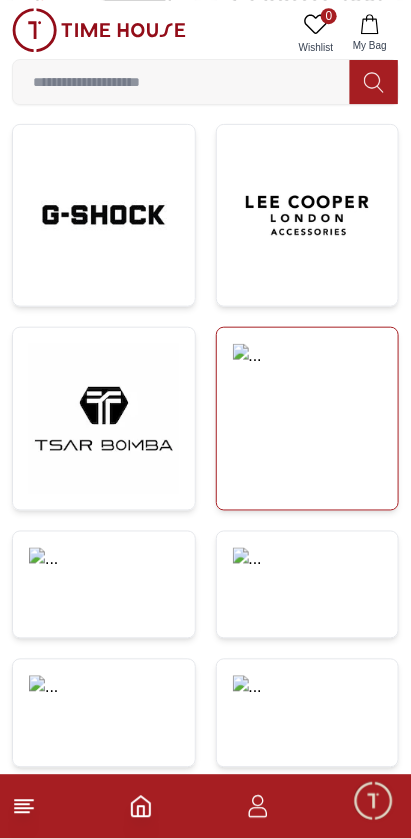 click at bounding box center (308, 381) 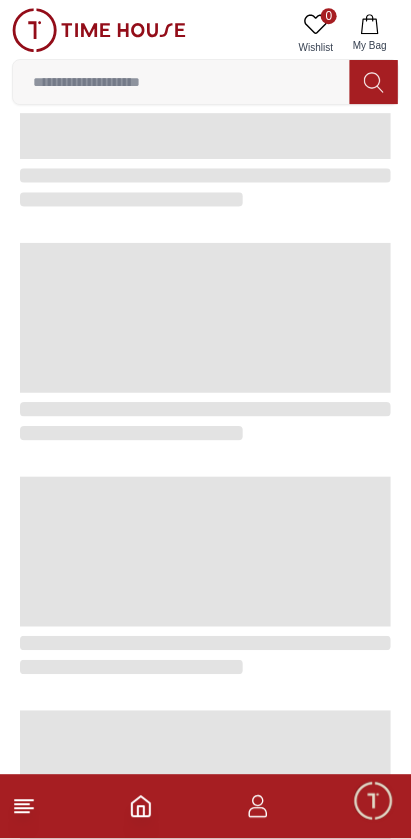 scroll, scrollTop: 0, scrollLeft: 0, axis: both 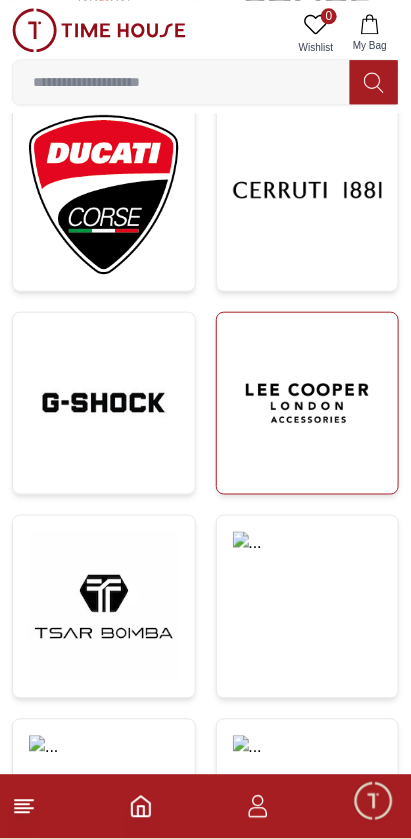 click at bounding box center [308, 404] 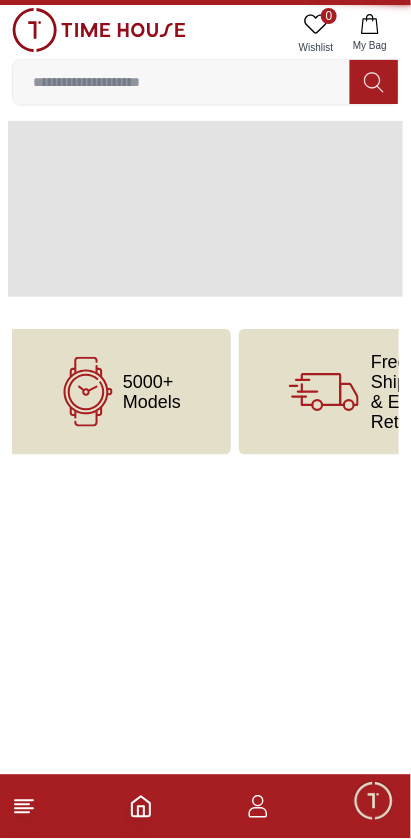 scroll, scrollTop: 0, scrollLeft: 0, axis: both 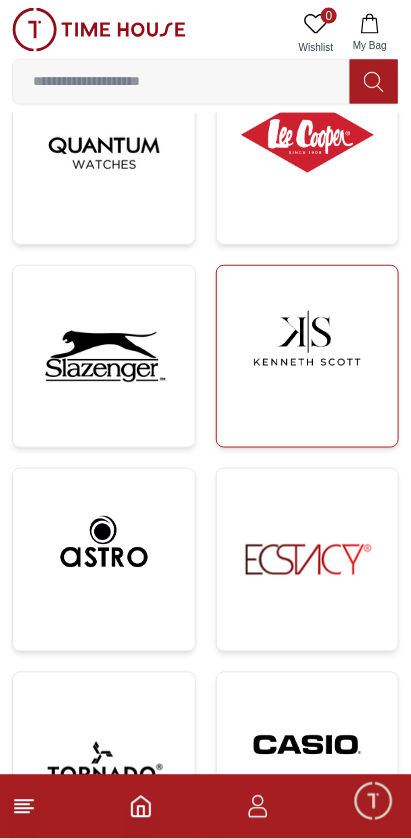click at bounding box center [308, 339] 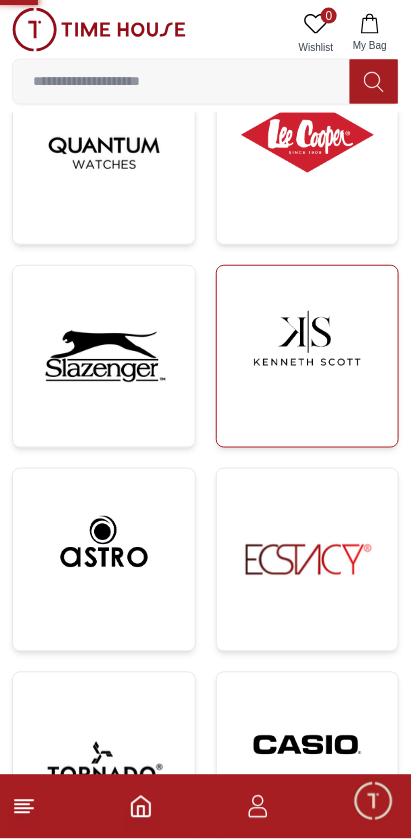 scroll, scrollTop: 0, scrollLeft: 0, axis: both 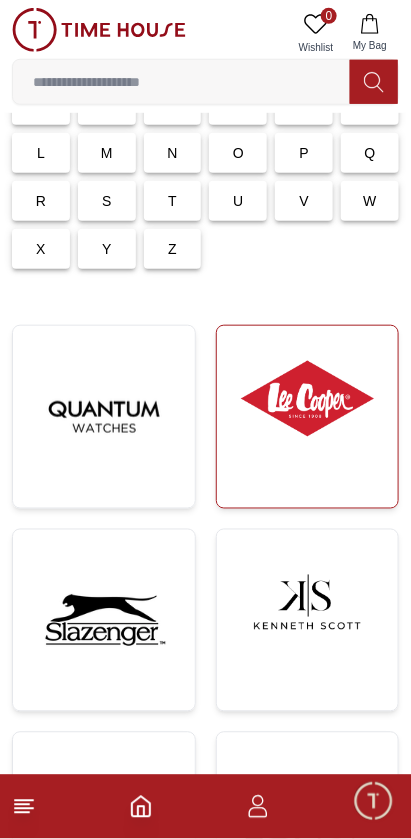 click at bounding box center (308, 399) 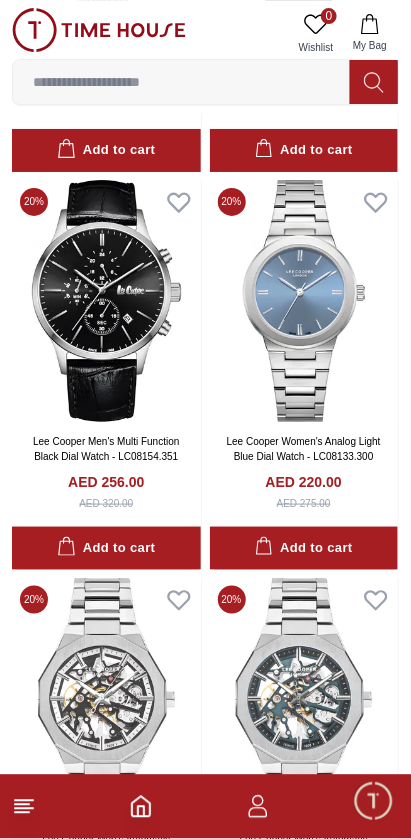 scroll, scrollTop: 3900, scrollLeft: 0, axis: vertical 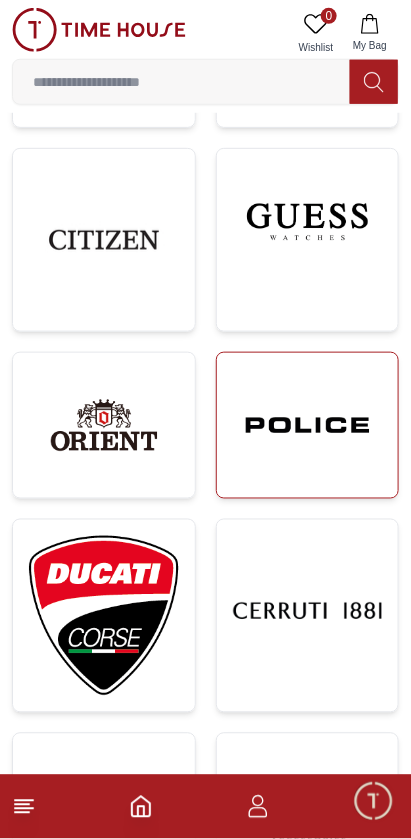 click at bounding box center (308, 426) 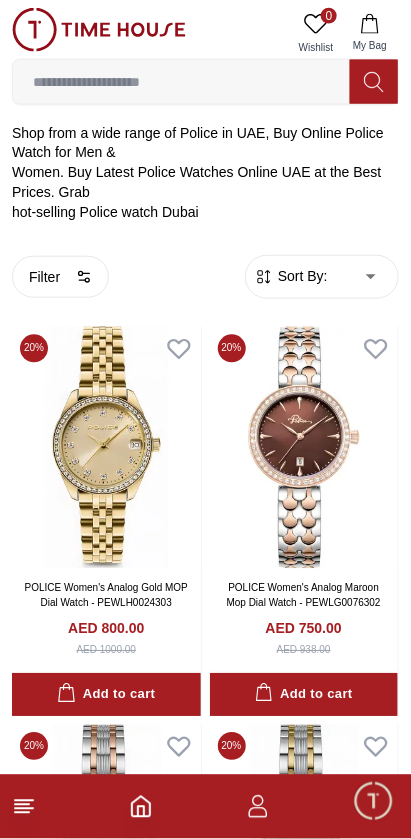 scroll, scrollTop: 345, scrollLeft: 0, axis: vertical 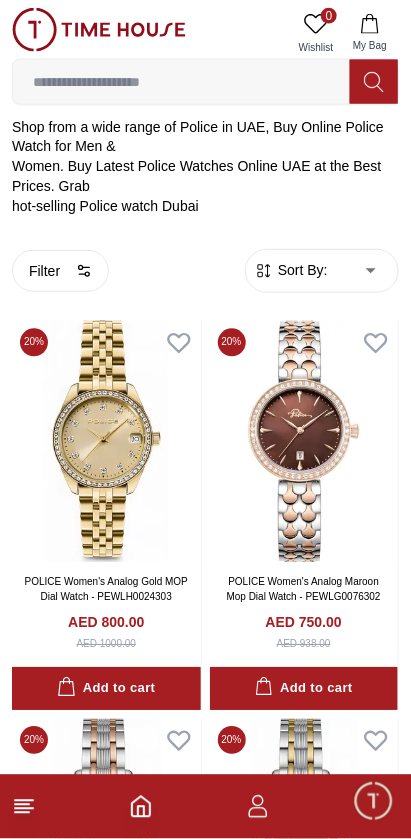 click on "100% Genuine products with International Warranty Shop From [LOCATION] | العربية | Currency | 0 Wishlist My Bag Trending Searches 1200 Police Casio Women 2100 Lee cooper Beverly hills Watch Seiko Beverly Top Brands CITIZEN Quantum Carlton Astro Help Our Stores My Account 0 Wishlist My Bag Home Police Police Shop from a wide range of Police in [LOCATION], Buy Online Police Watch for Men & Women. Buy Latest Police Watches Online [LOCATION] at the Best Prices. Grab hot-selling Police watch Dubai Filter By Clear Display Type Analog Multi Function Automatic Chronograph Analog-Digital Smart Dial Color Black Silver Grey White Yellow Beige Red Mother Of Pearl Maroon Blue Green Brown Gold Rose Gold Blue Mop Biege MultiColor Band Color Silver Yellow Green Red Black Dark Brown Rose Gold Gold Blue Brown Grey White Black / Red Multi Color Dark red Strap Color Silver Green Gold Black Blue Two Tone Rose Gold Strap Closure Clasp Buckle Tang Buckle Band Closure Clasp Buckle Tang Buckle Standard Clasp Folding Clasp 1" at bounding box center (205, 2075) 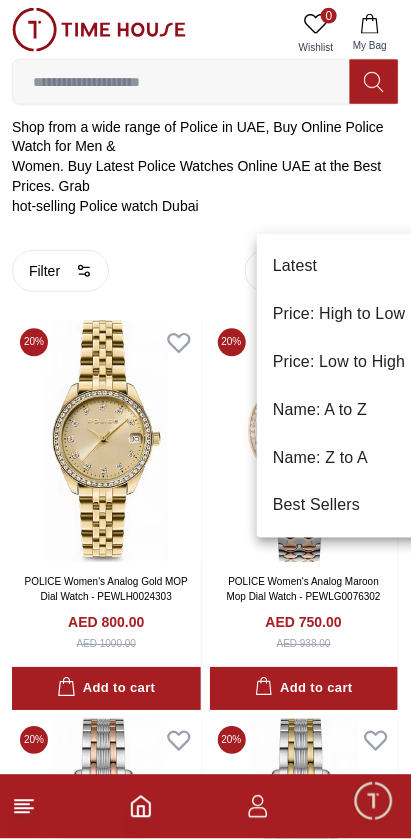 click on "Price: High to Low" at bounding box center (339, 314) 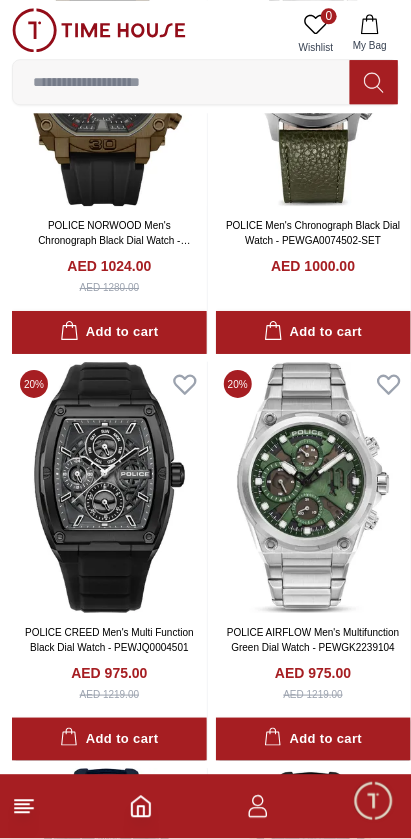 scroll, scrollTop: 3845, scrollLeft: 0, axis: vertical 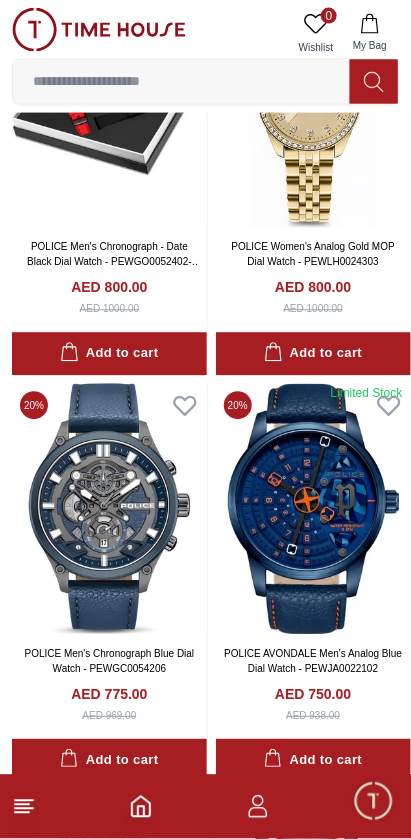click at bounding box center (313, 916) 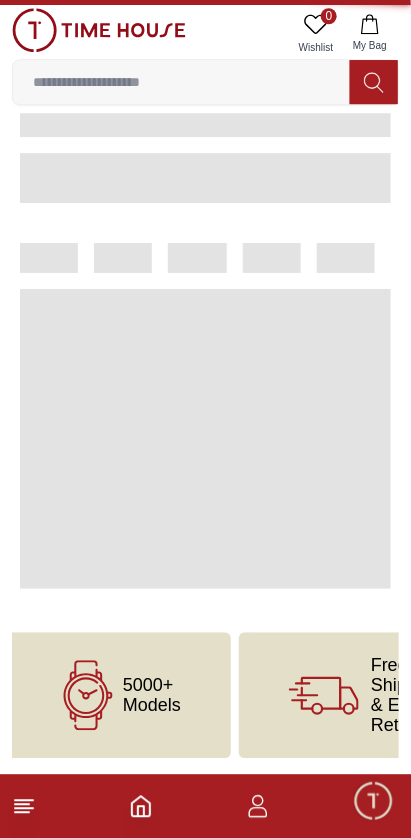 scroll, scrollTop: 0, scrollLeft: 0, axis: both 